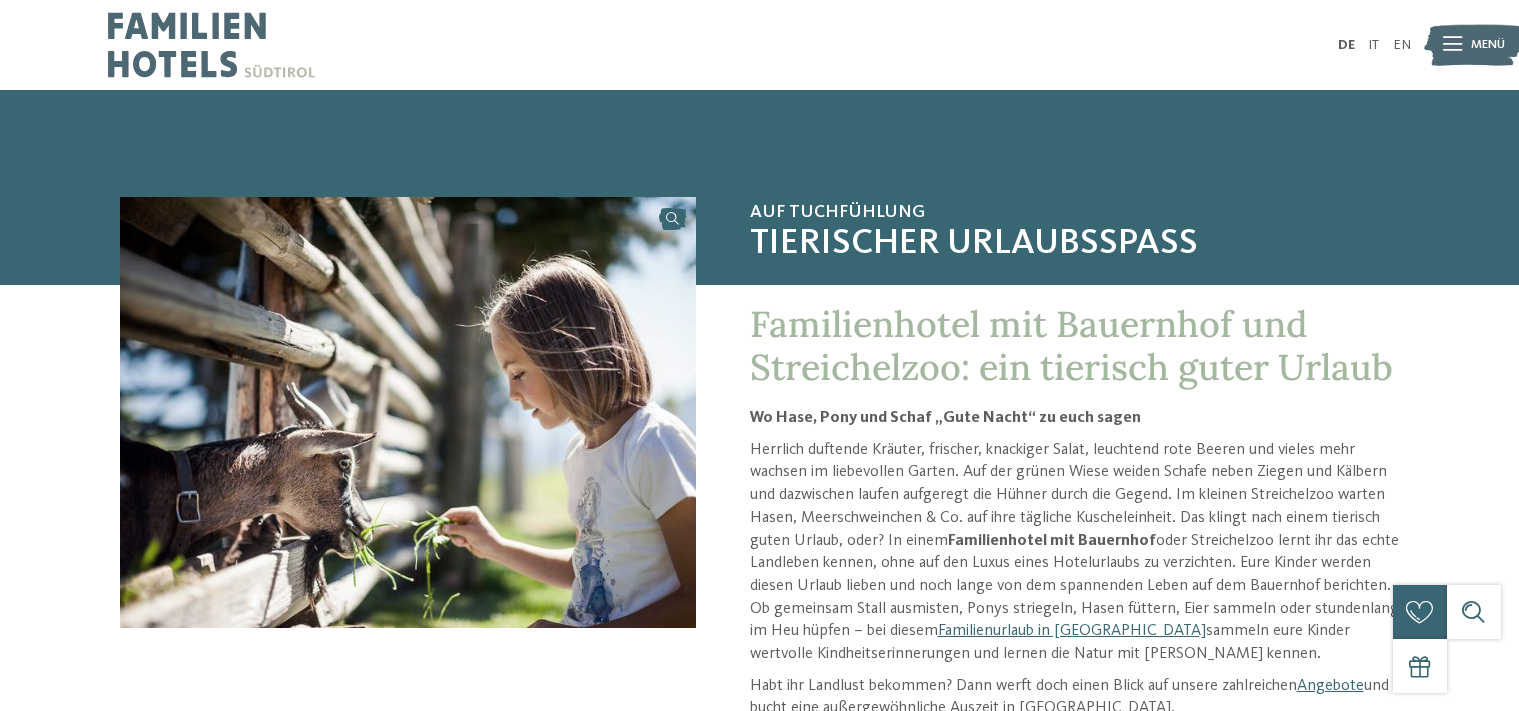 scroll, scrollTop: 0, scrollLeft: 0, axis: both 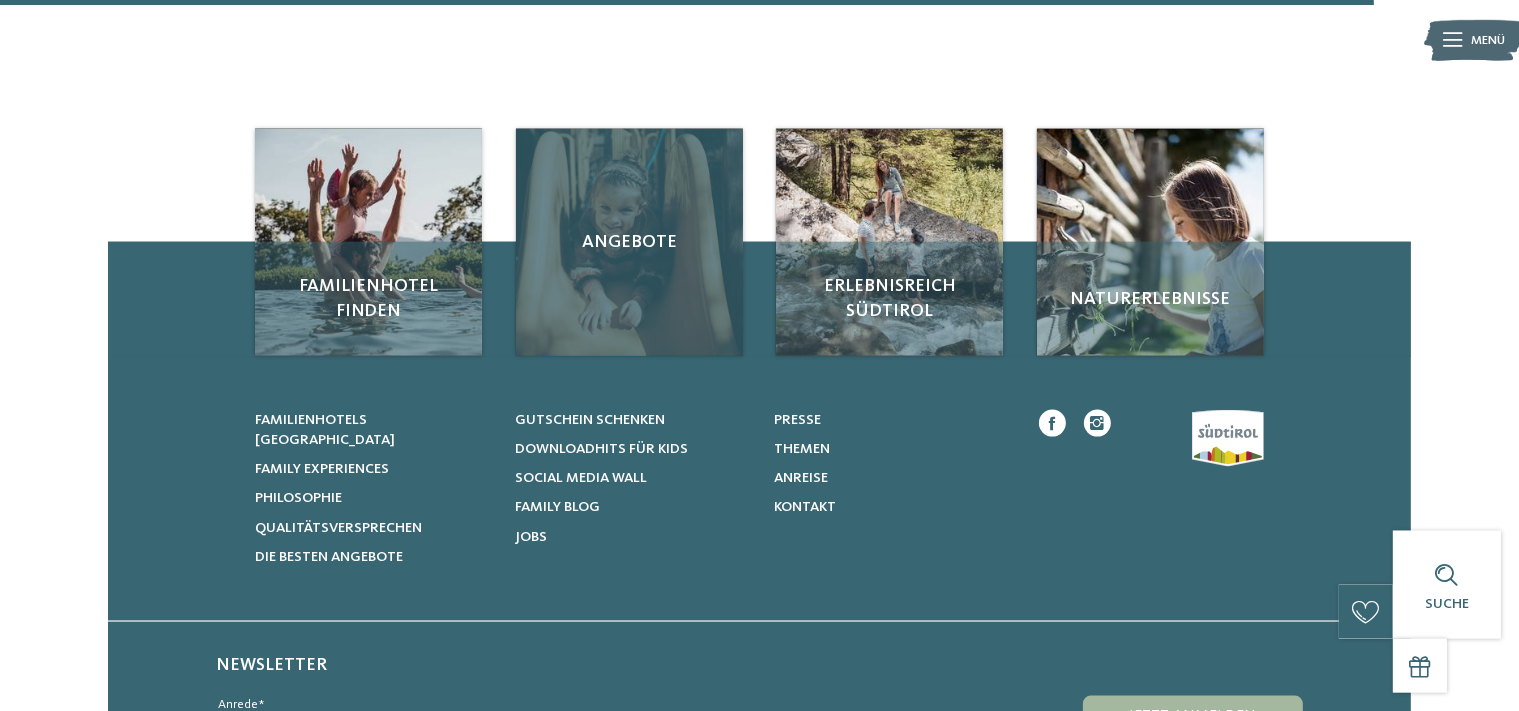 click on "Angebote" at bounding box center [629, 242] 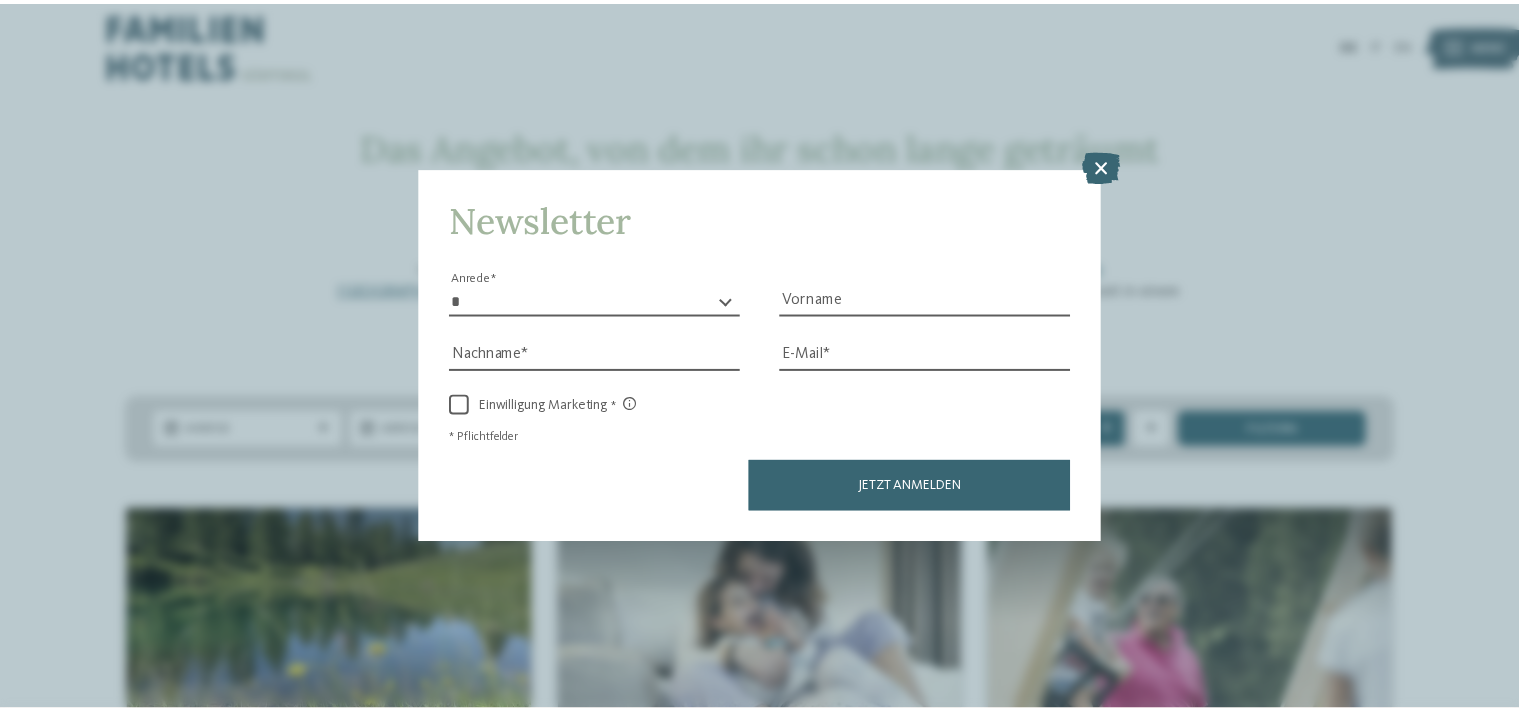 scroll, scrollTop: 0, scrollLeft: 0, axis: both 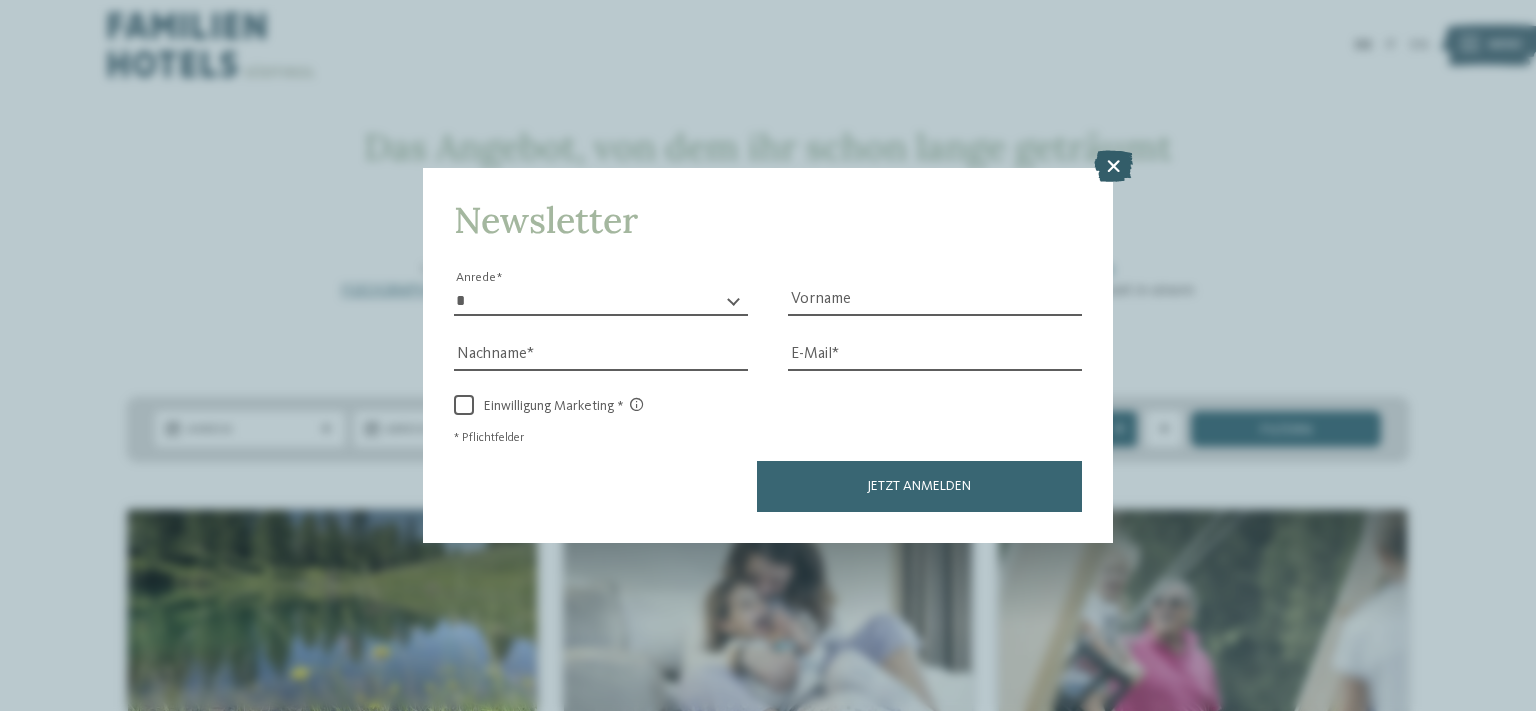 click at bounding box center (1113, 166) 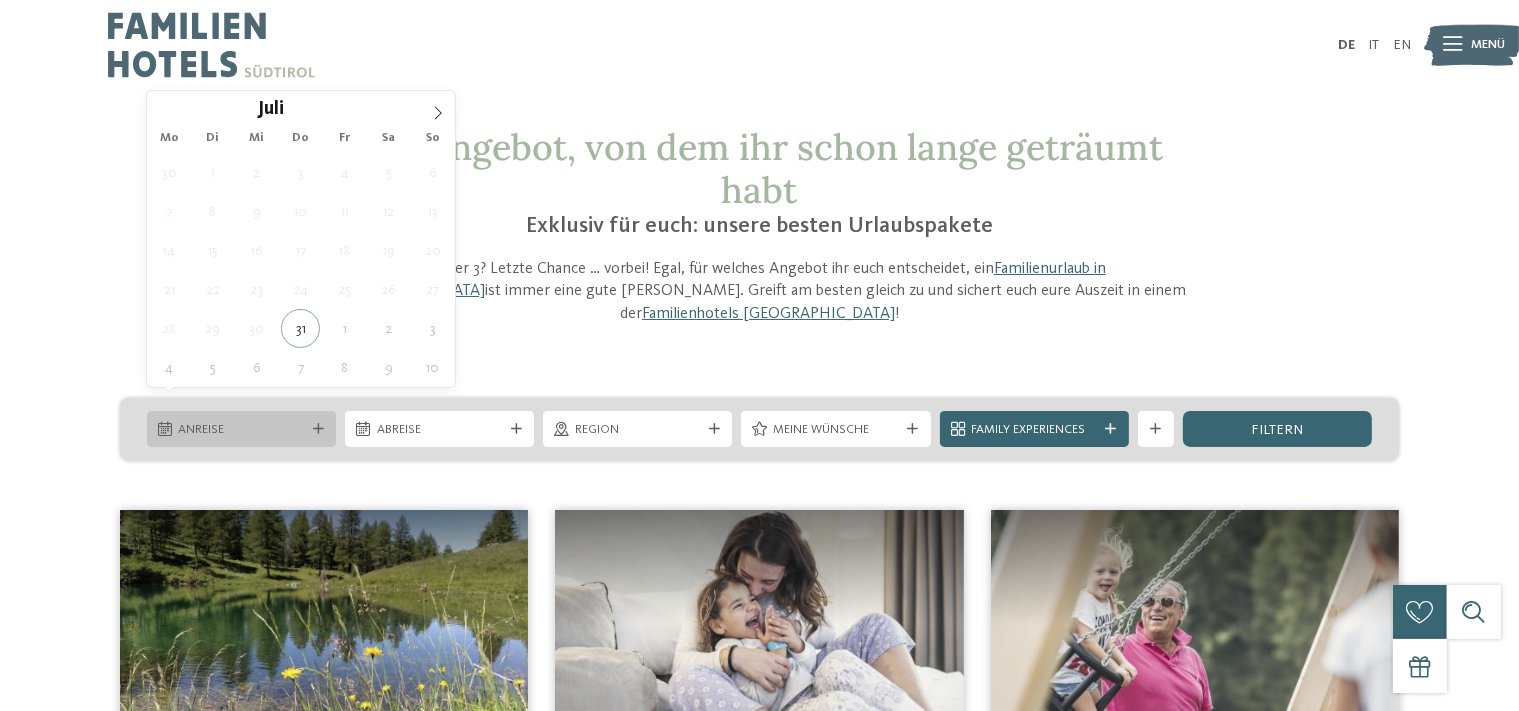 click on "Anreise" at bounding box center [241, 430] 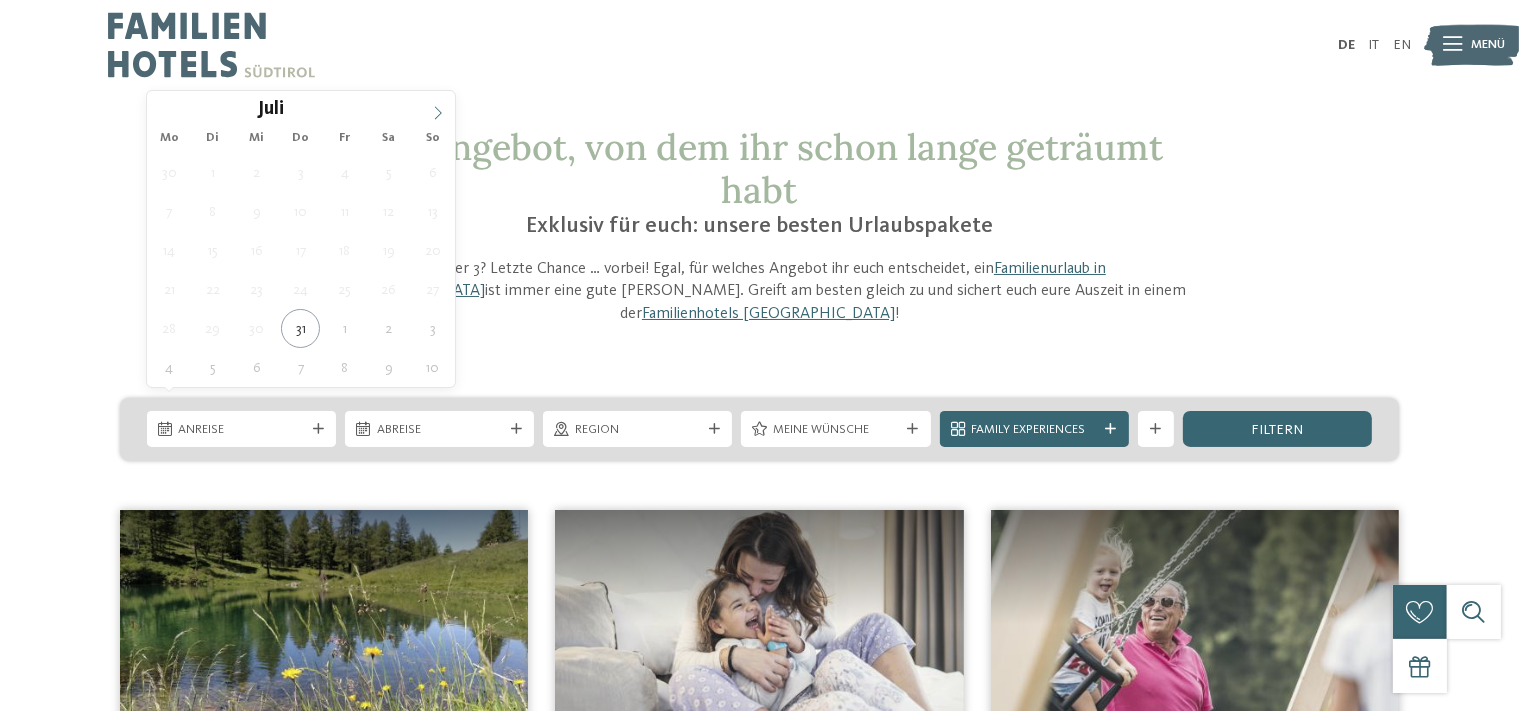 click 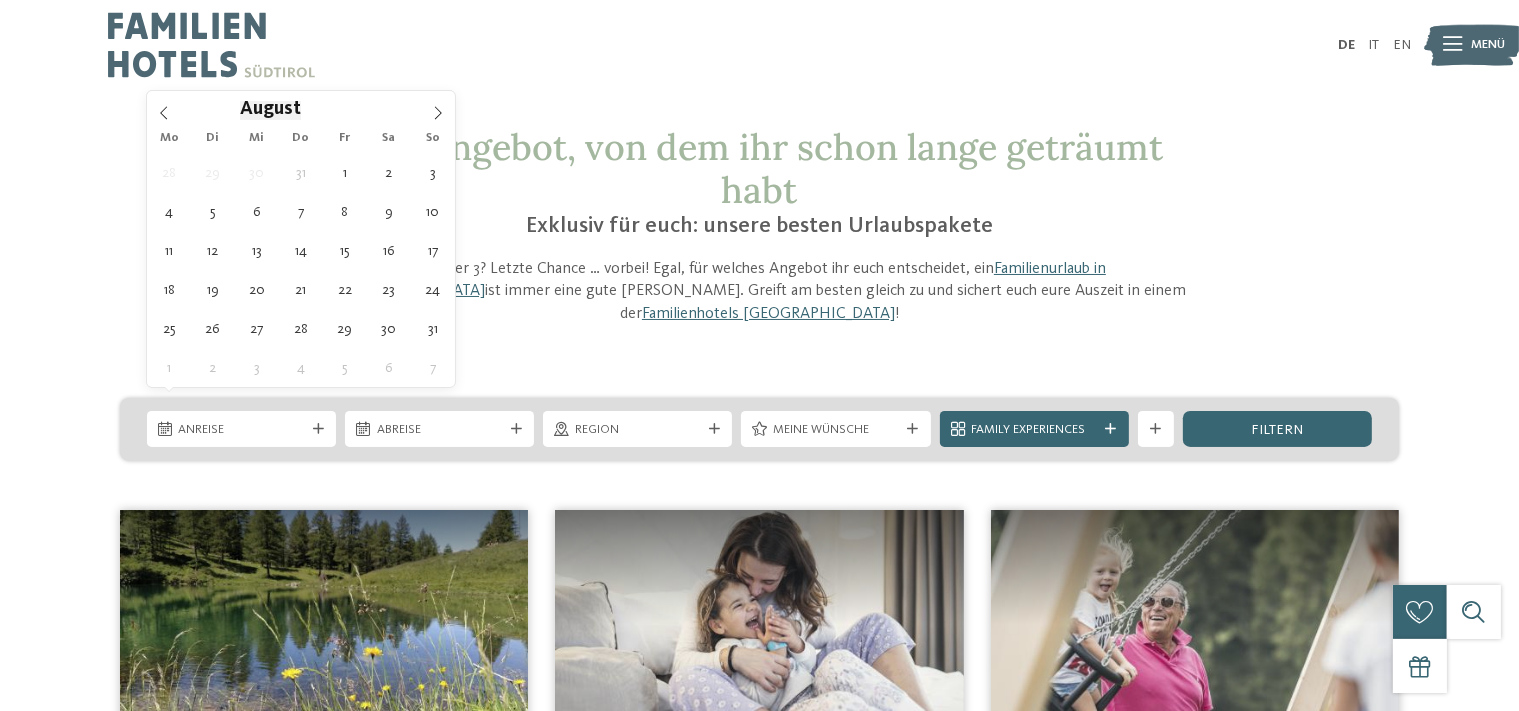 click 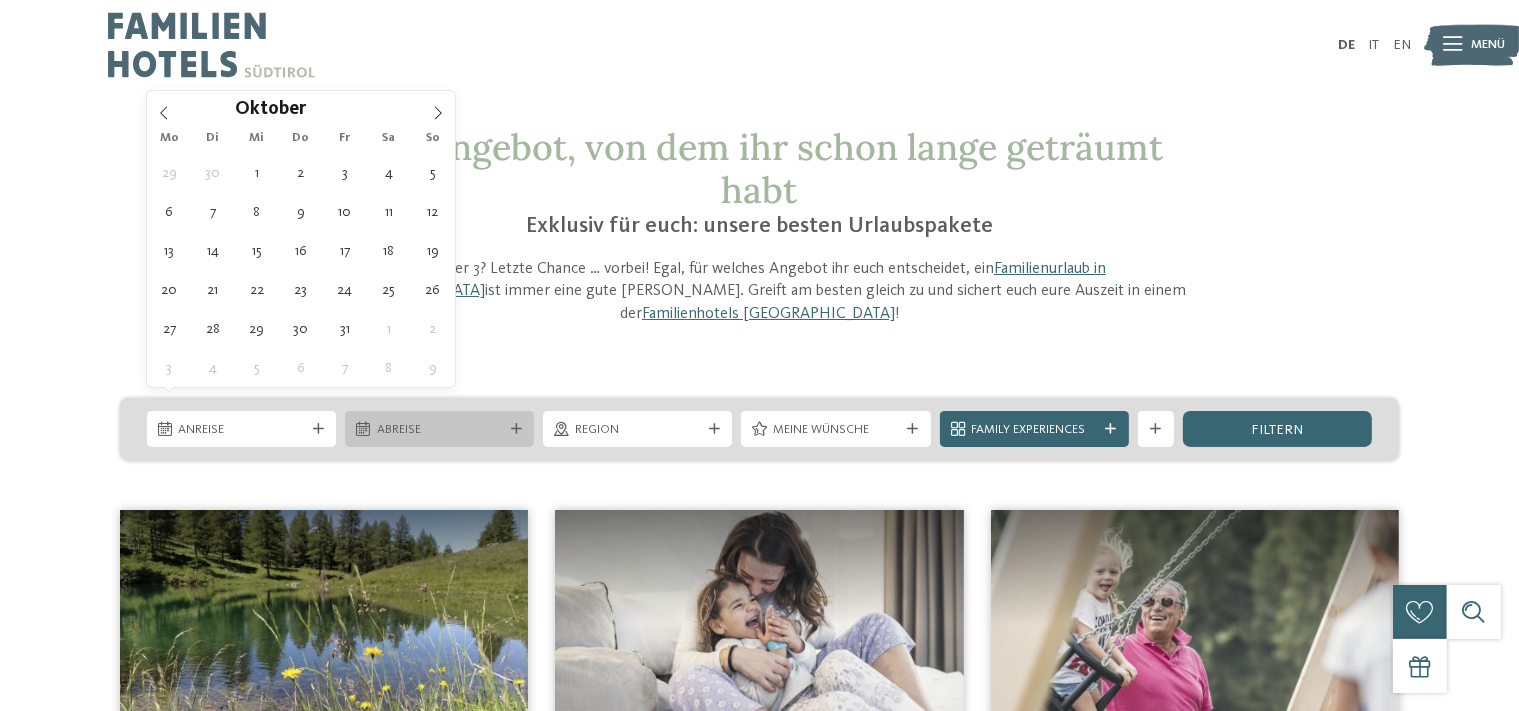 click on "Mo Di Mi Do Fr Sa So" at bounding box center [0, 0] 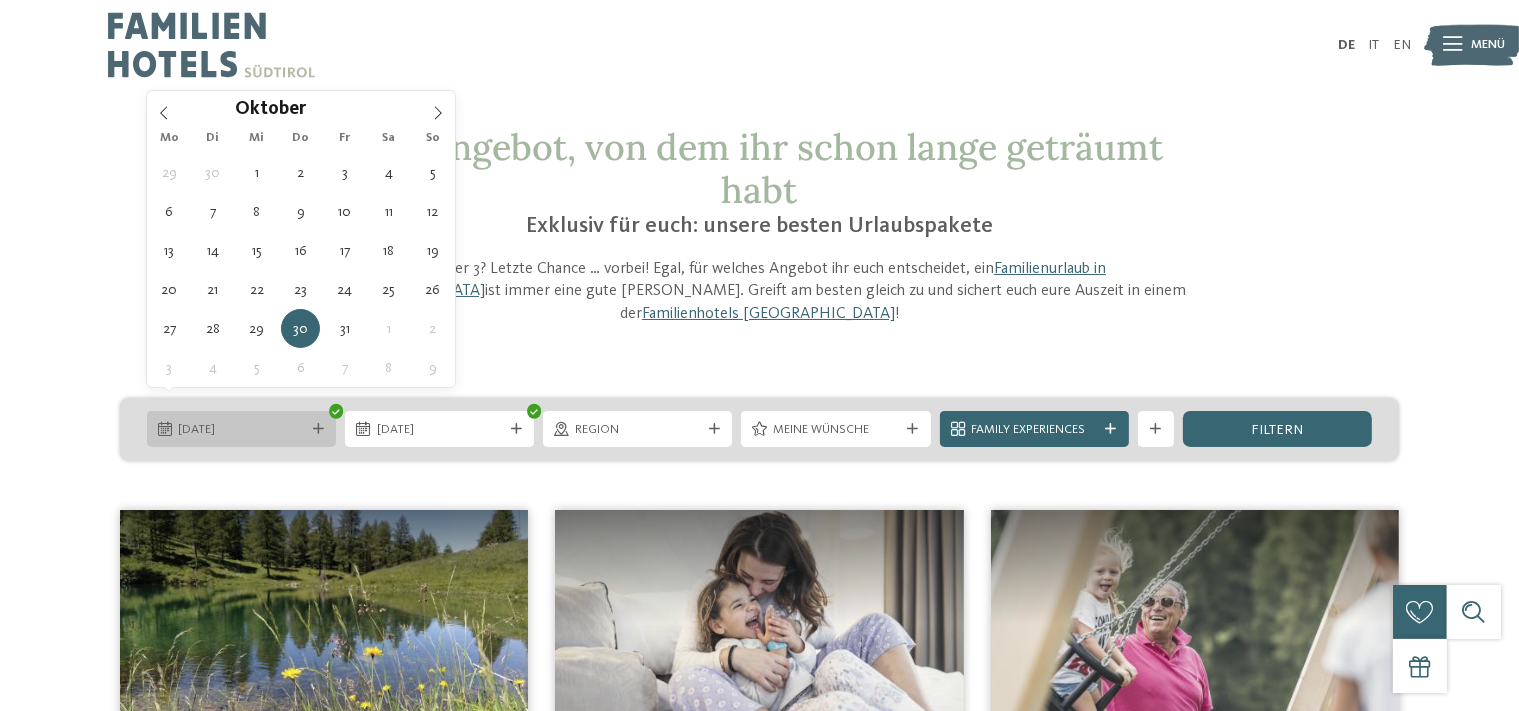 click on "30.10.2025" at bounding box center (241, 429) 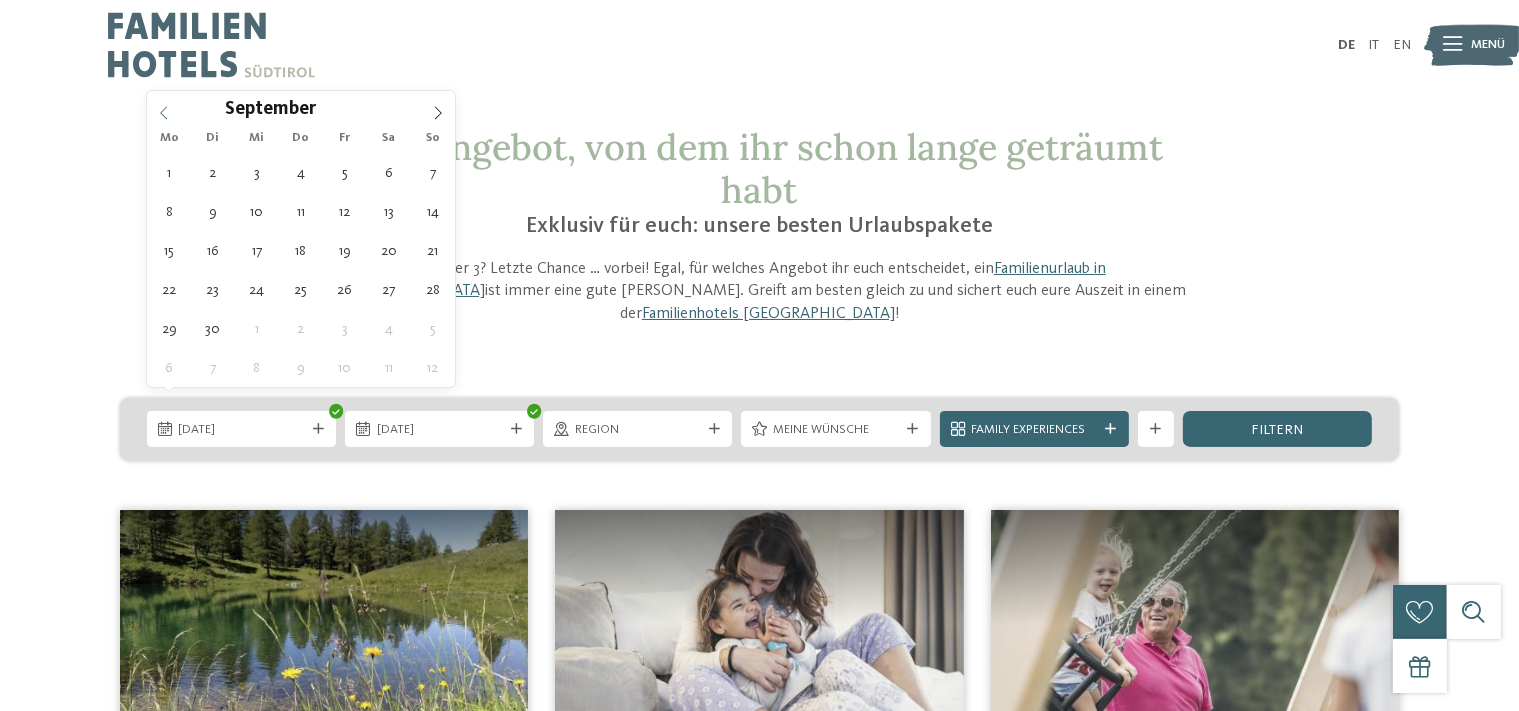 click 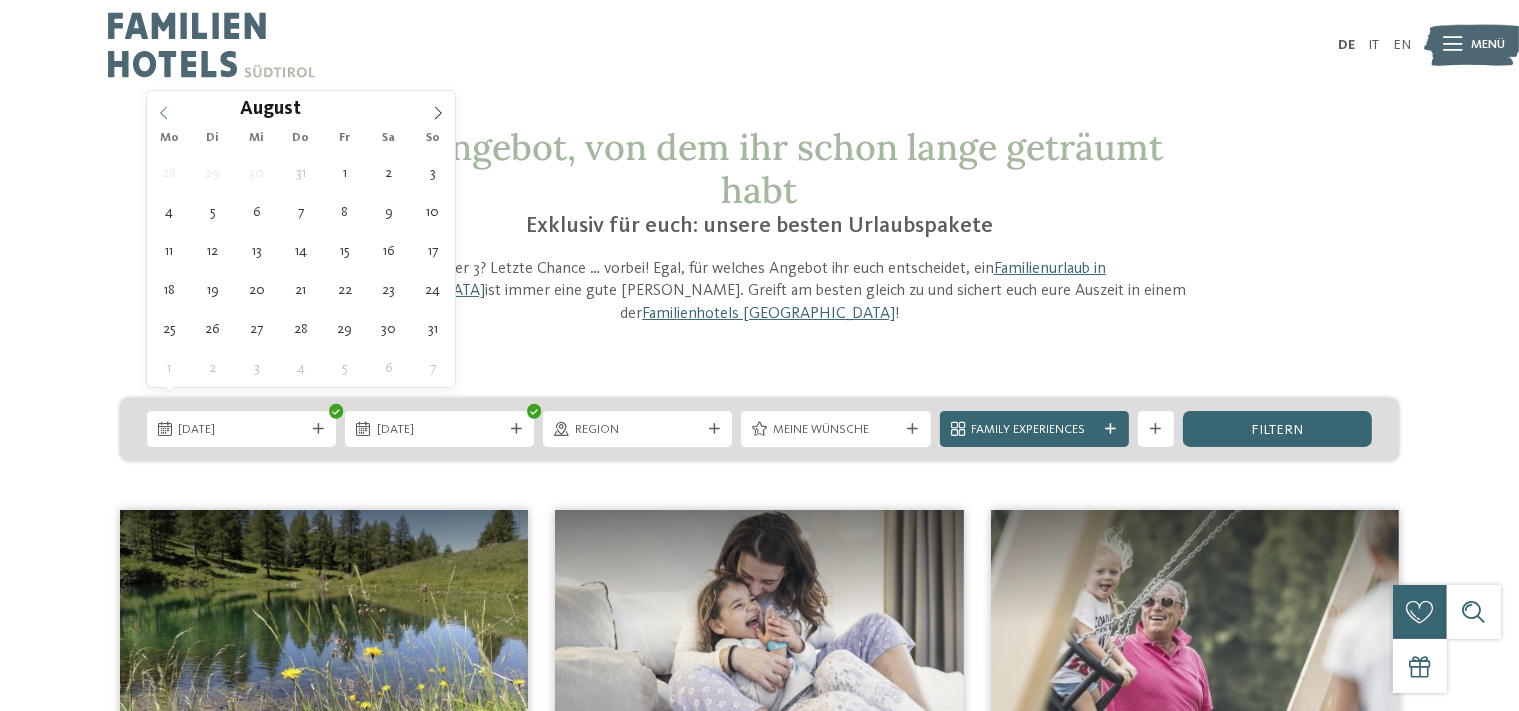 click 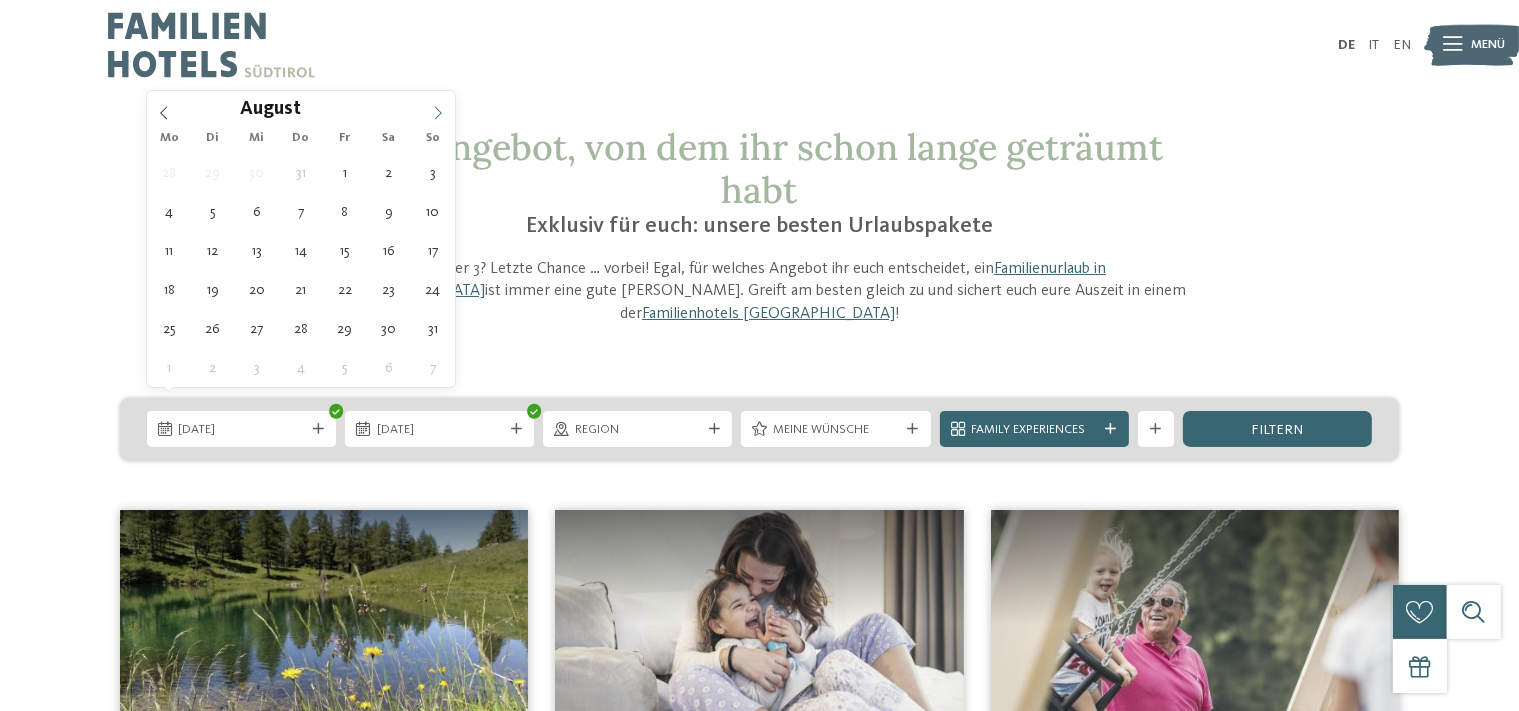 click 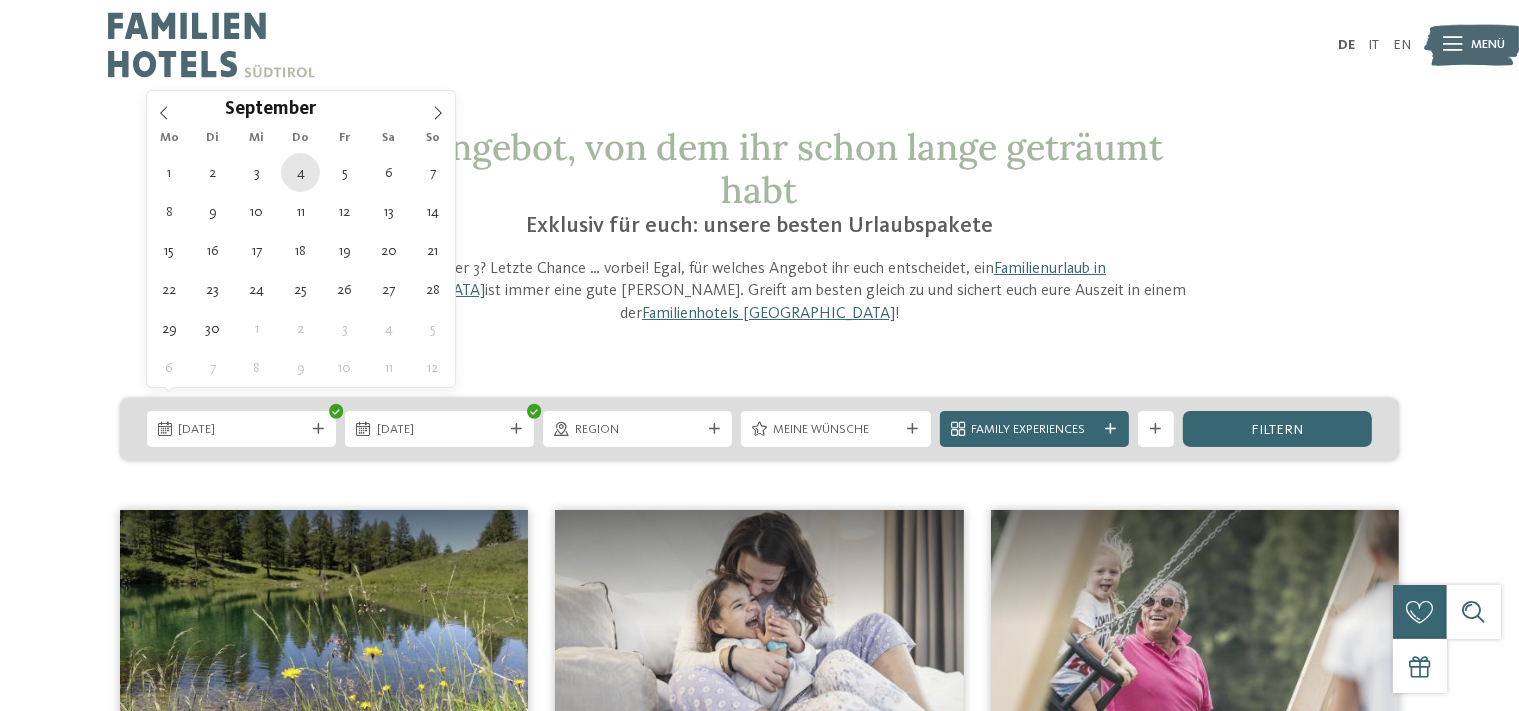 type on "04.09.2025" 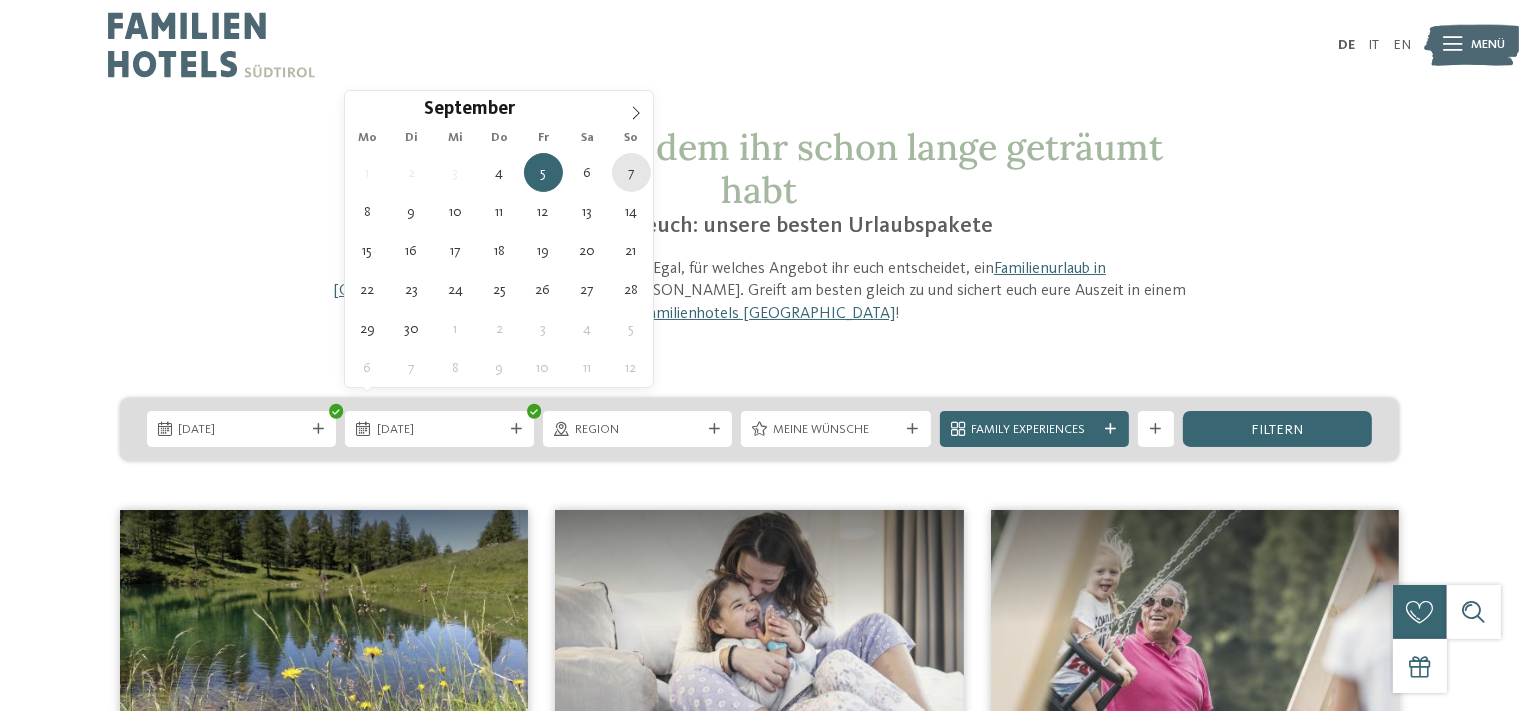 type on "07.09.2025" 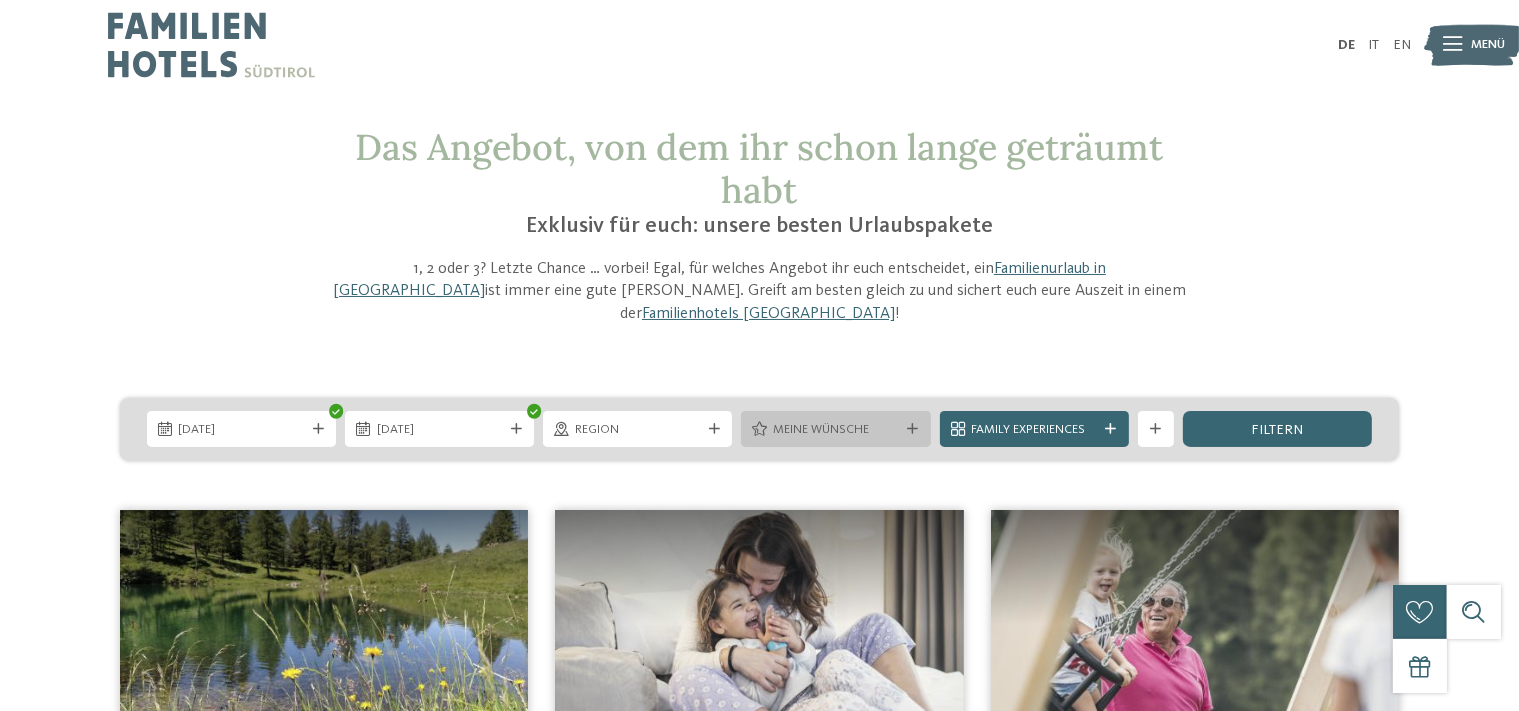 click on "Meine Wünsche" at bounding box center [836, 430] 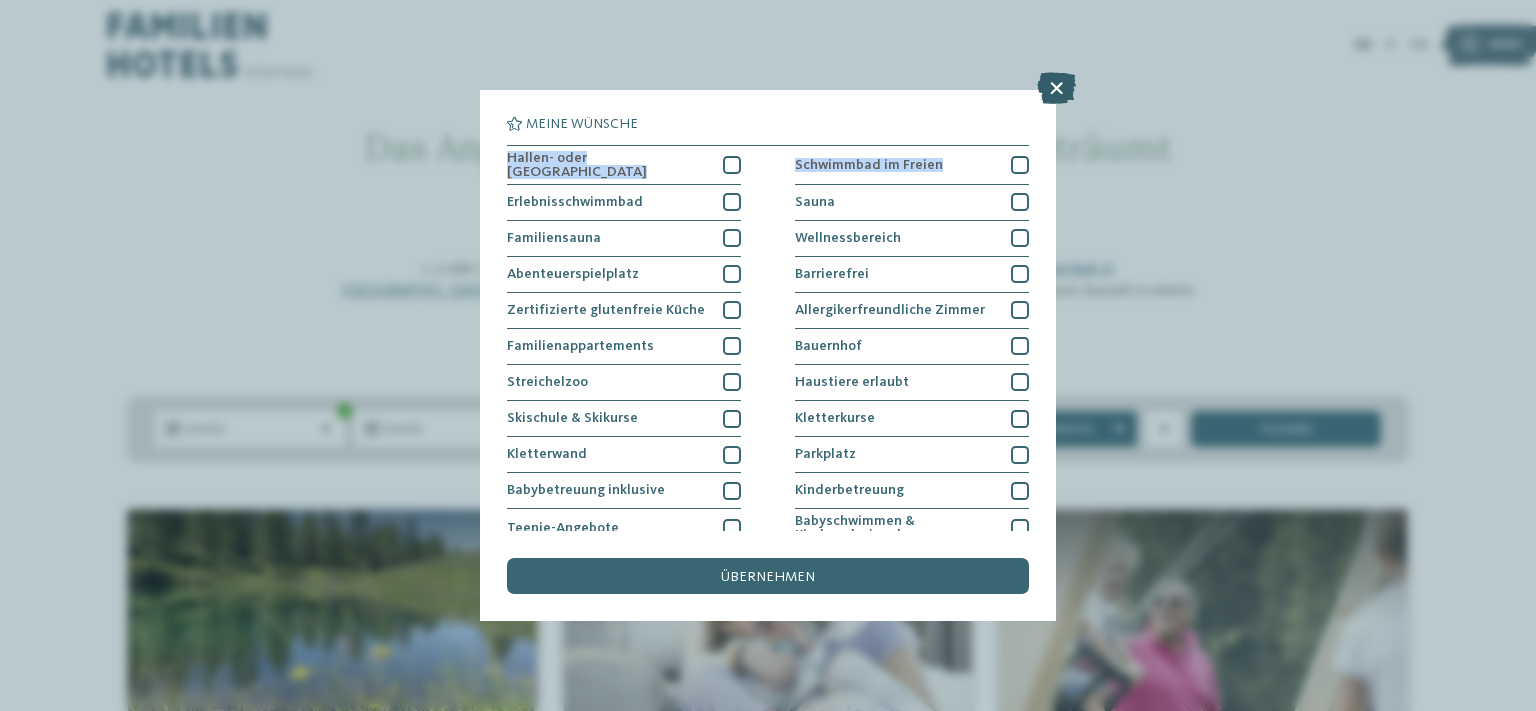 click at bounding box center [1056, 88] 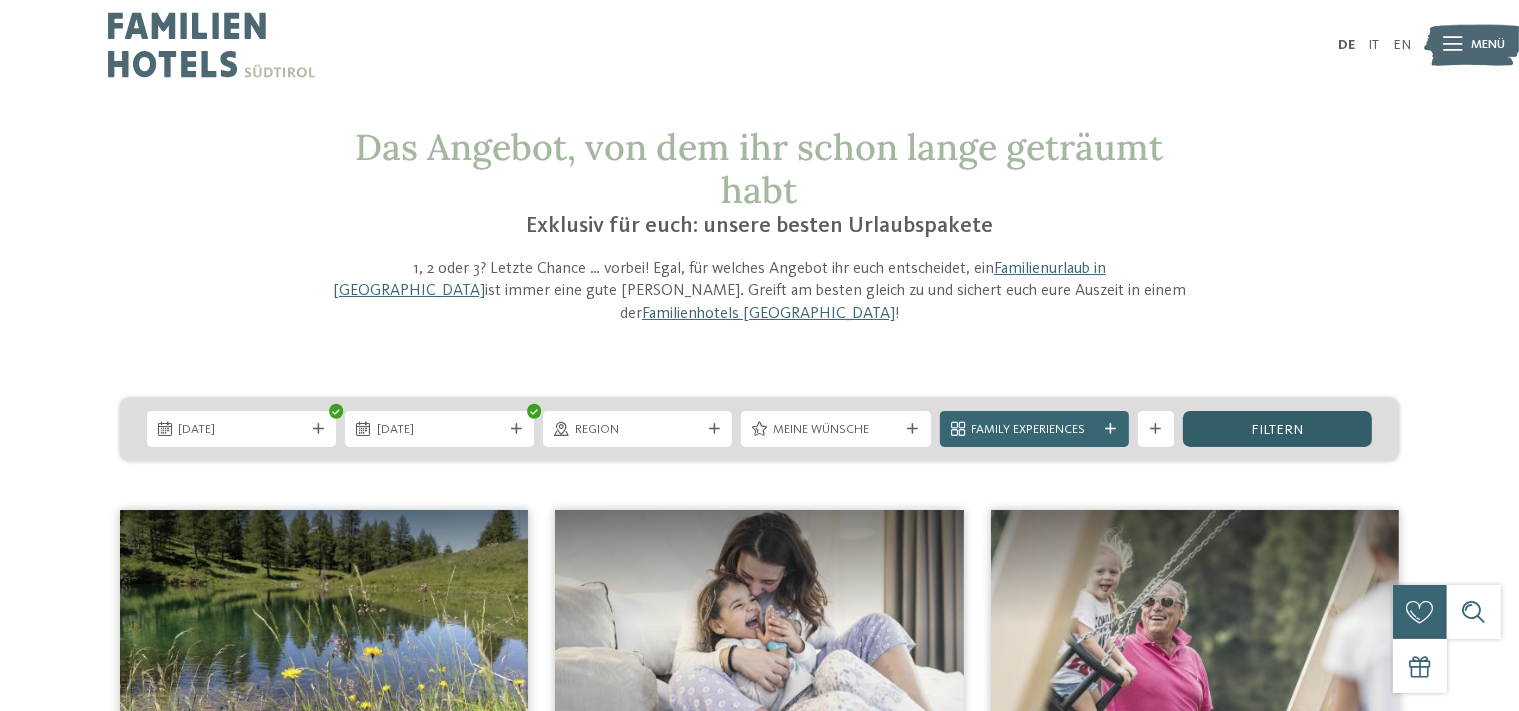 click on "filtern" at bounding box center (1277, 429) 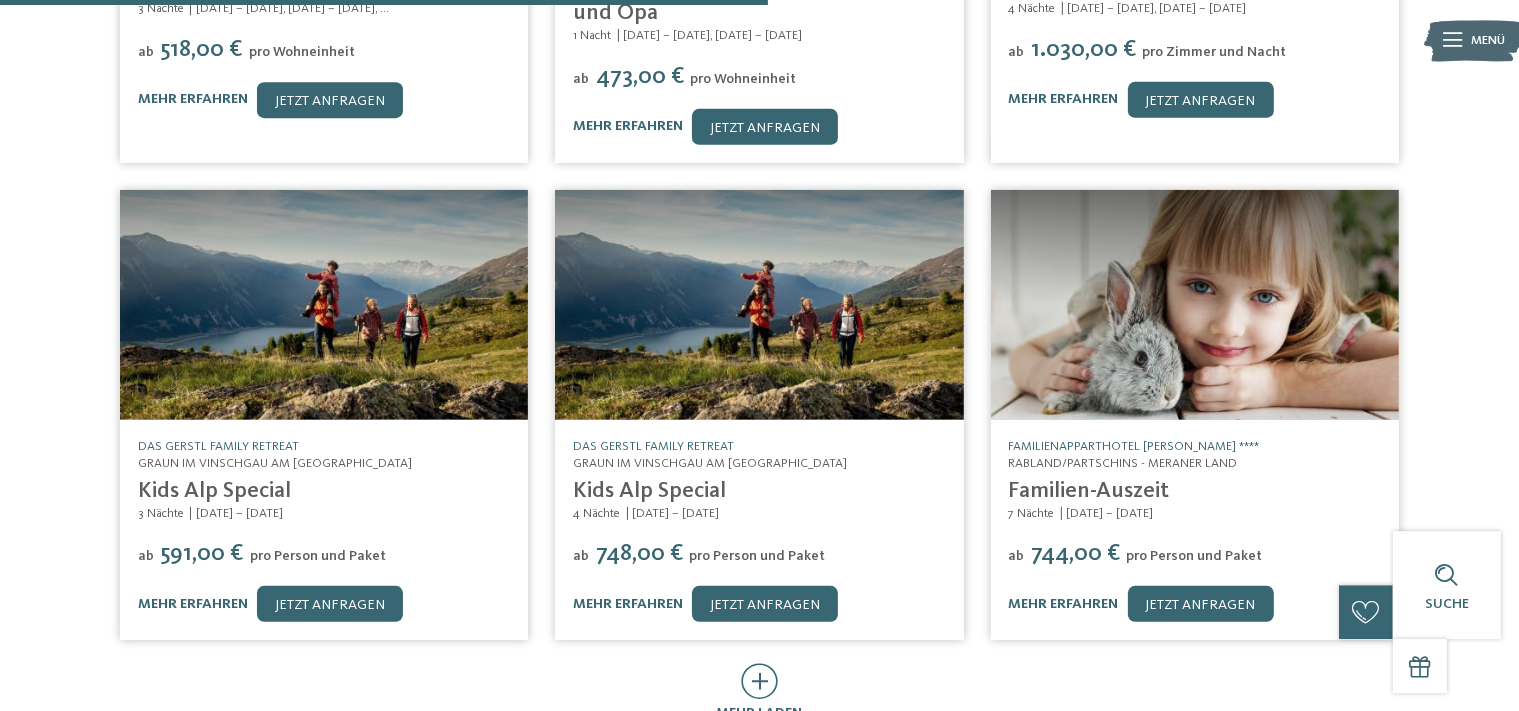 scroll, scrollTop: 948, scrollLeft: 0, axis: vertical 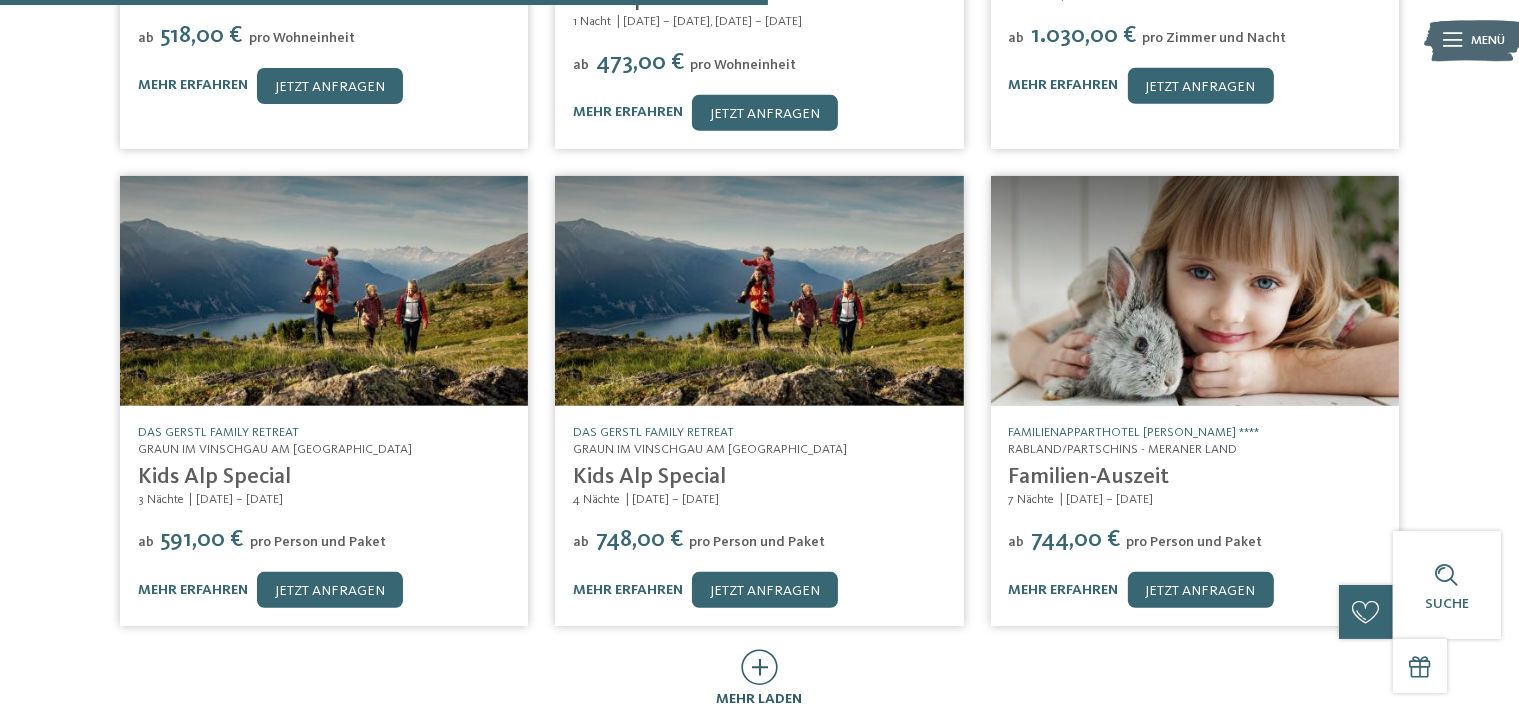click at bounding box center [759, 667] 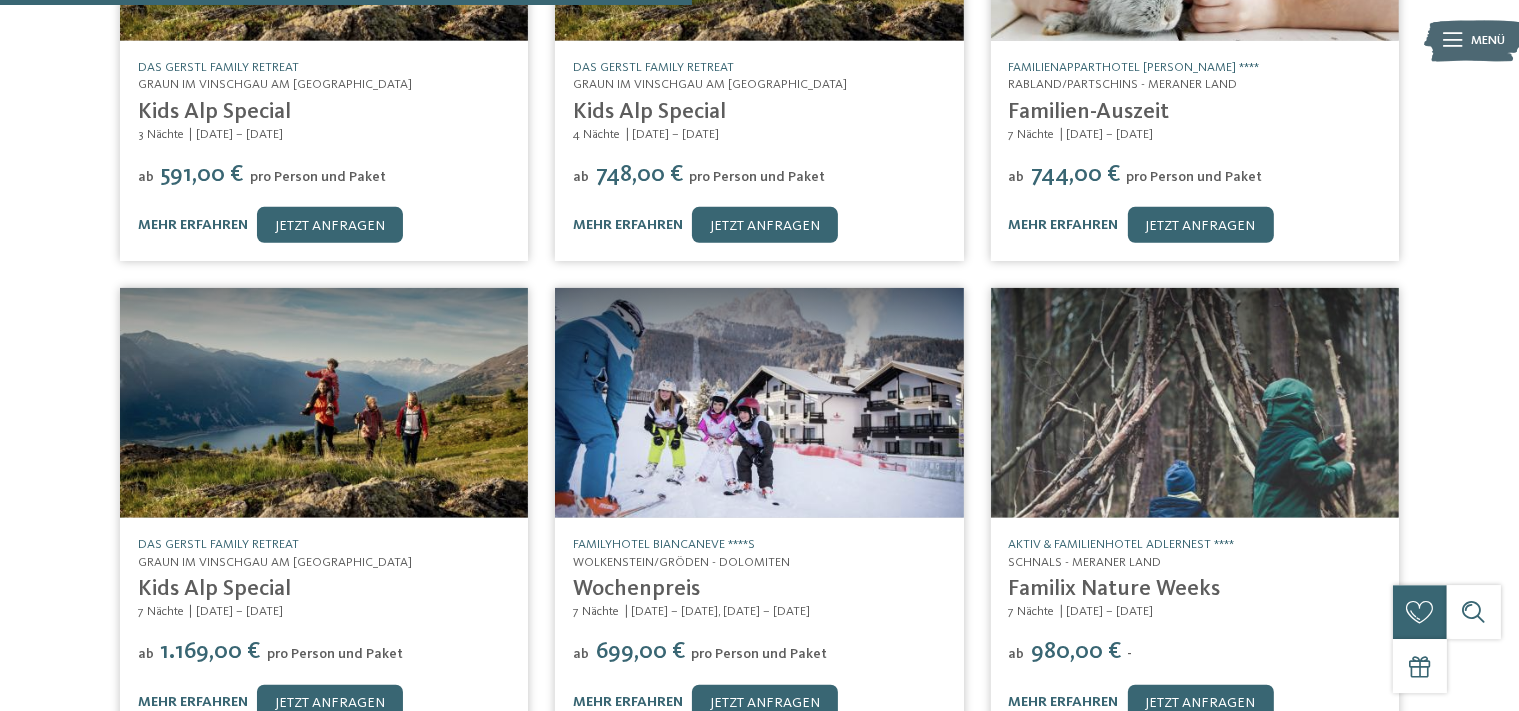 scroll, scrollTop: 1371, scrollLeft: 0, axis: vertical 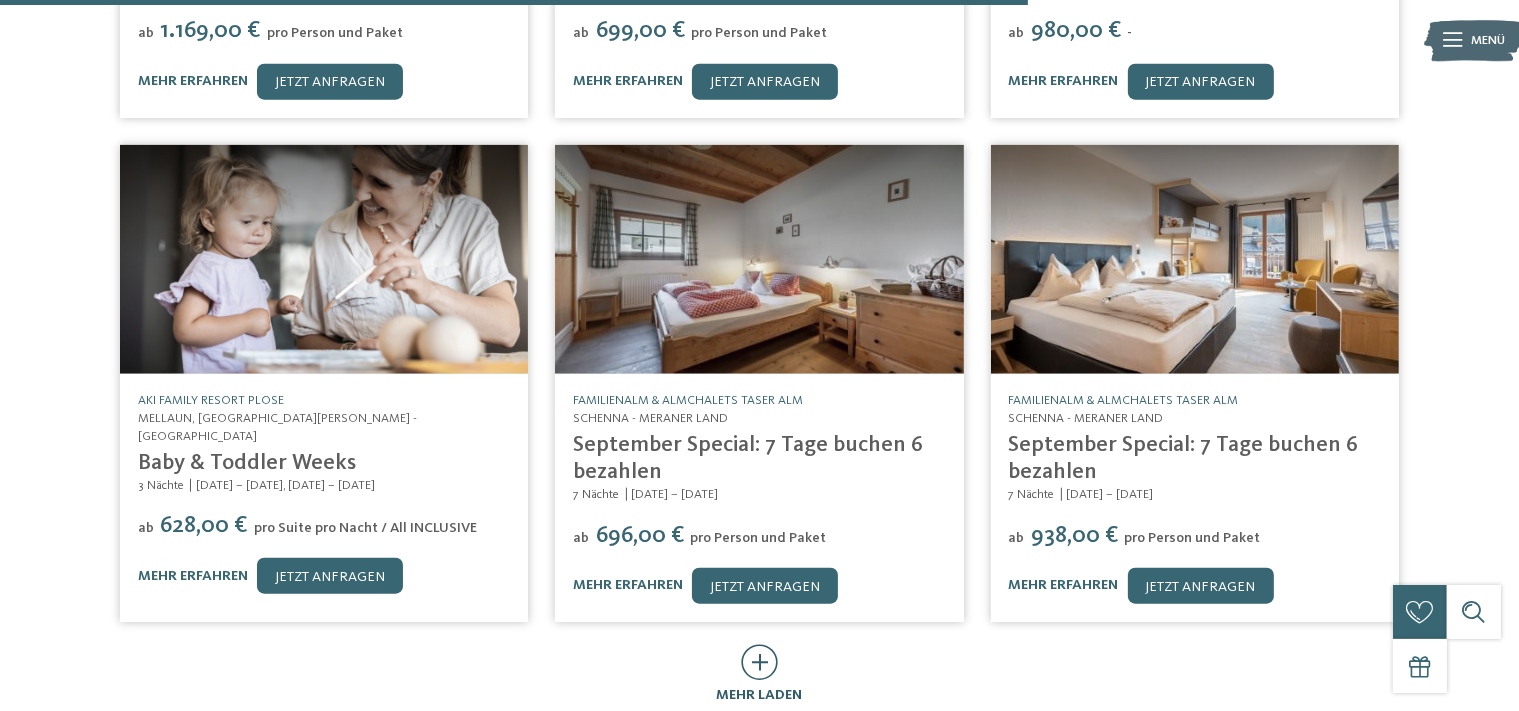 click at bounding box center (759, 662) 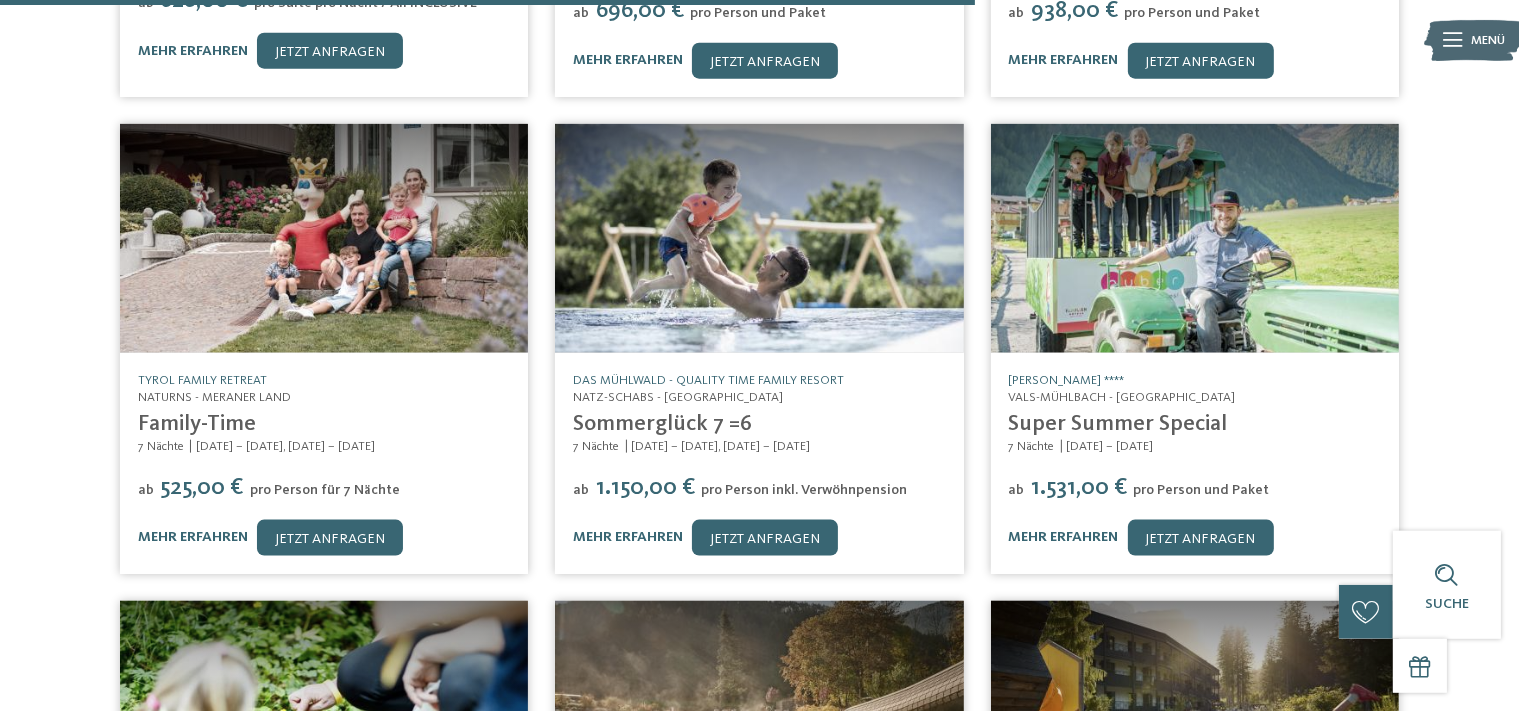 scroll, scrollTop: 2480, scrollLeft: 0, axis: vertical 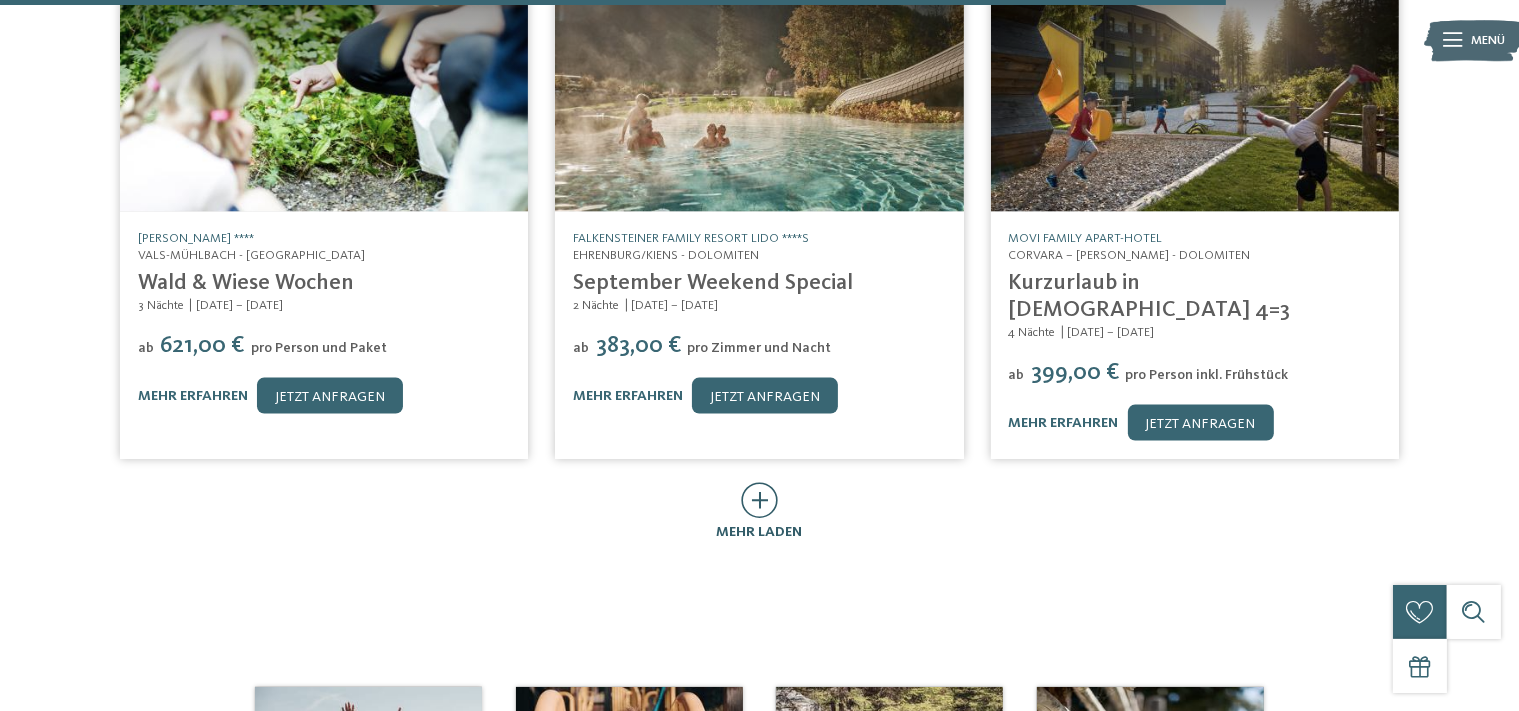 click at bounding box center (759, 500) 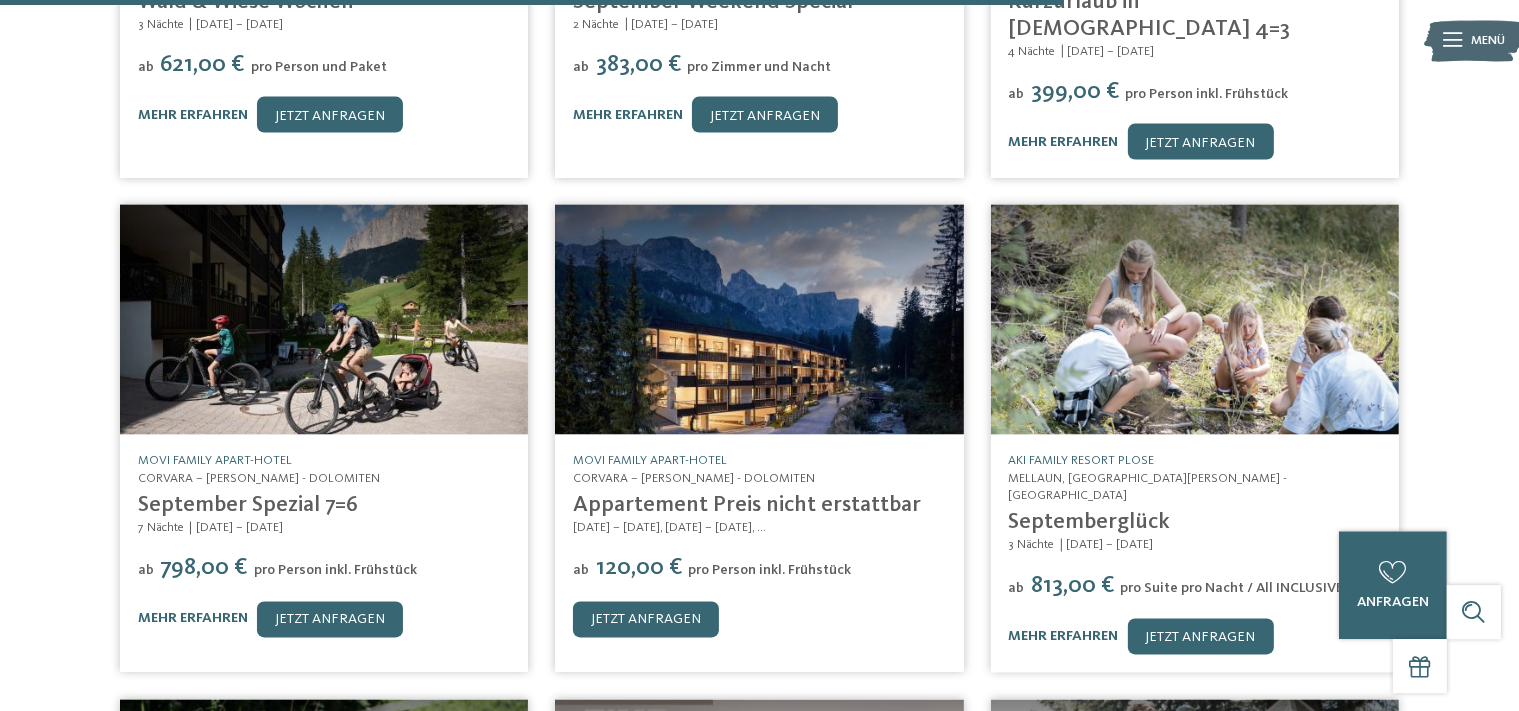 scroll, scrollTop: 3377, scrollLeft: 0, axis: vertical 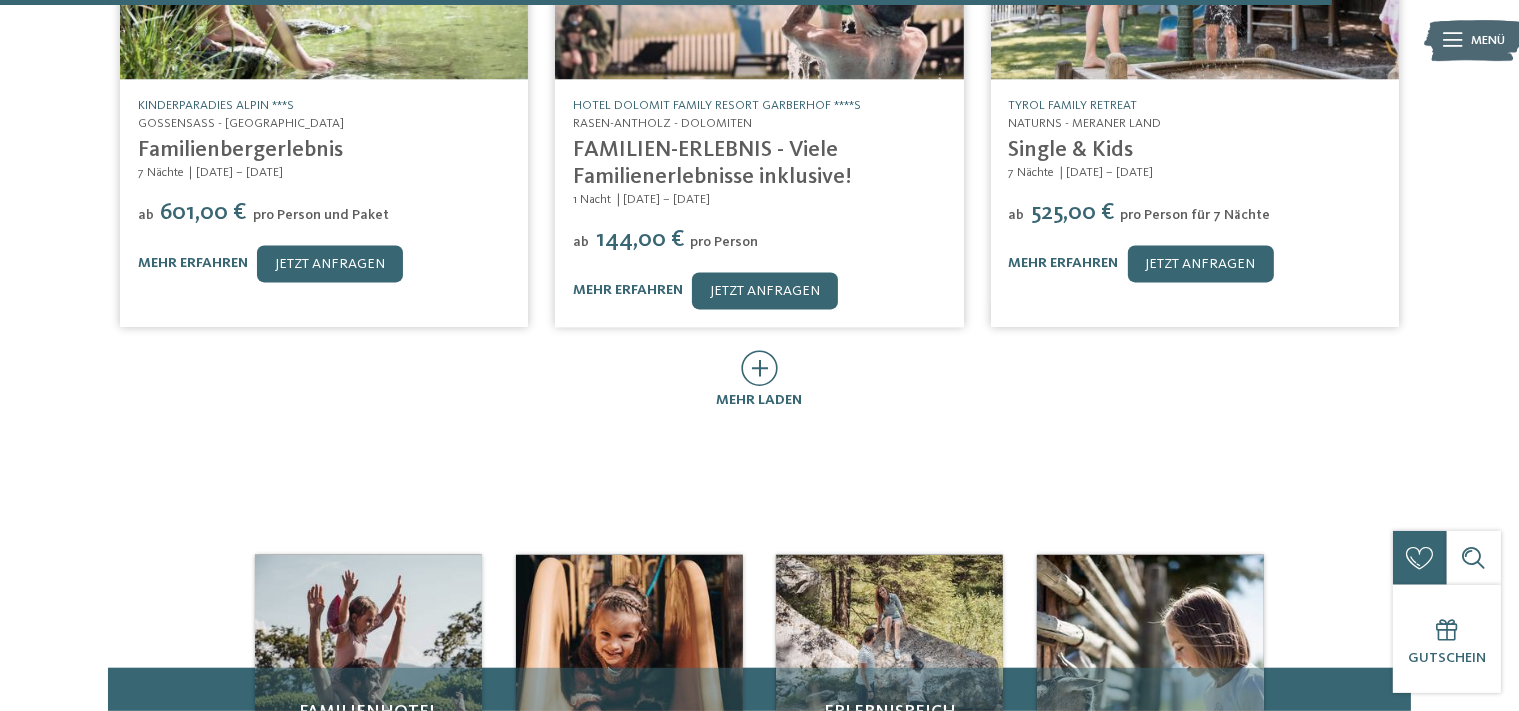 drag, startPoint x: 1526, startPoint y: 707, endPoint x: 986, endPoint y: 292, distance: 681.047 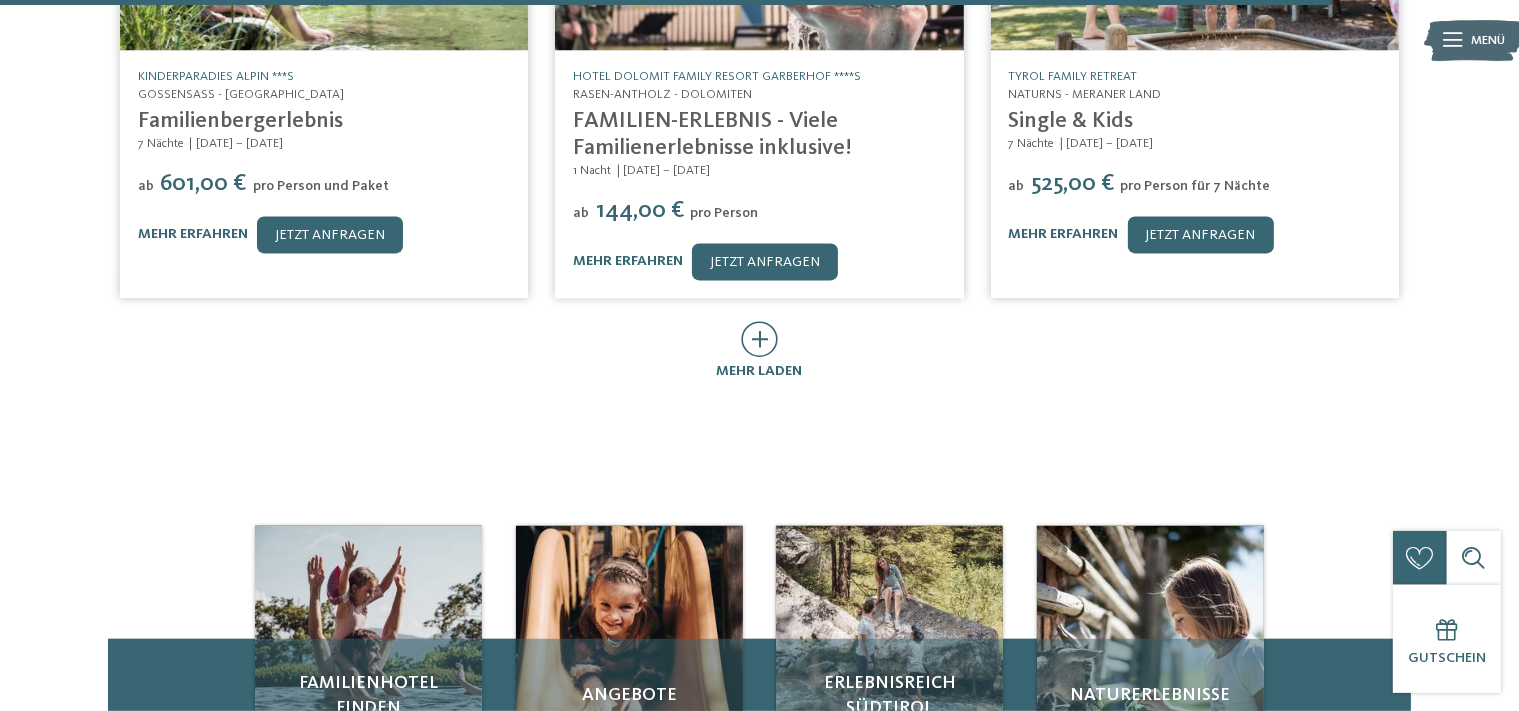 scroll, scrollTop: 4240, scrollLeft: 0, axis: vertical 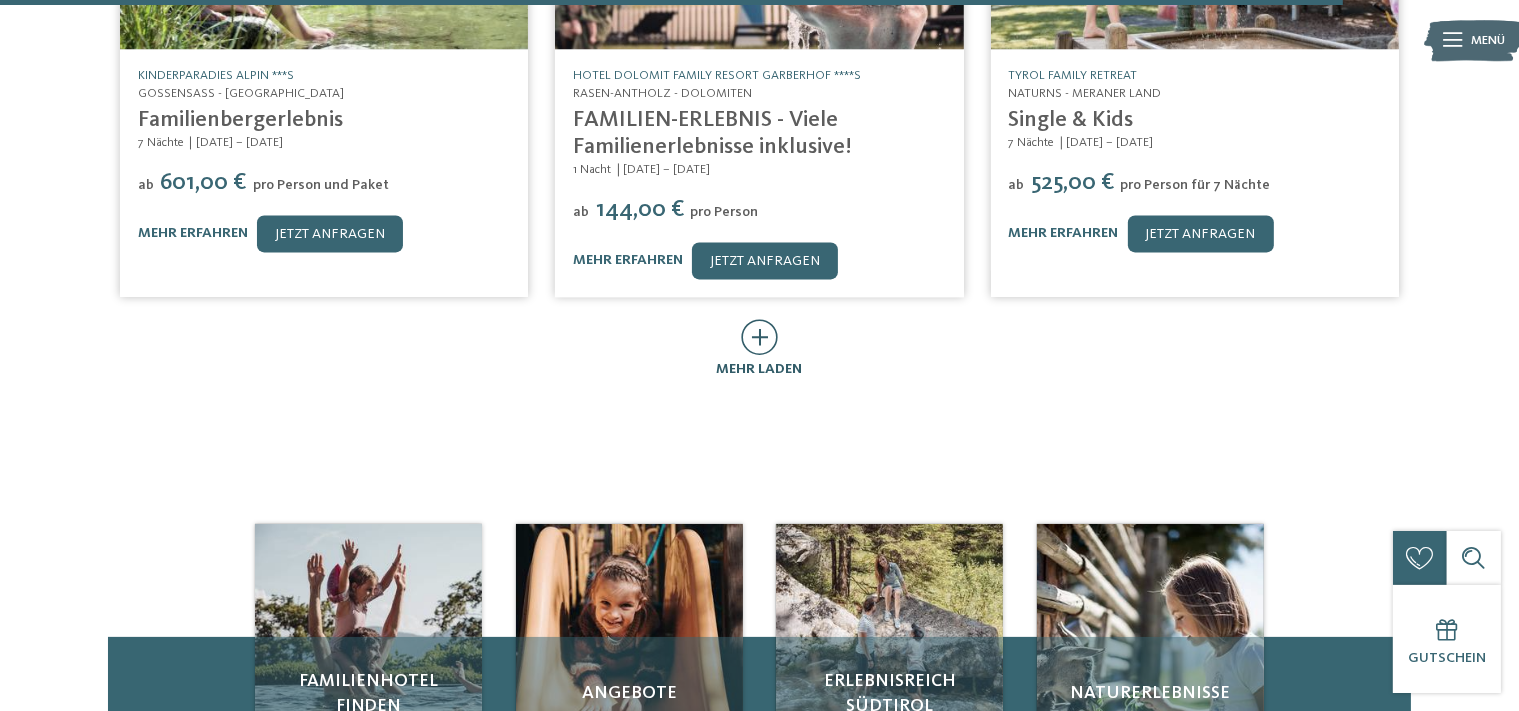 click at bounding box center [759, 337] 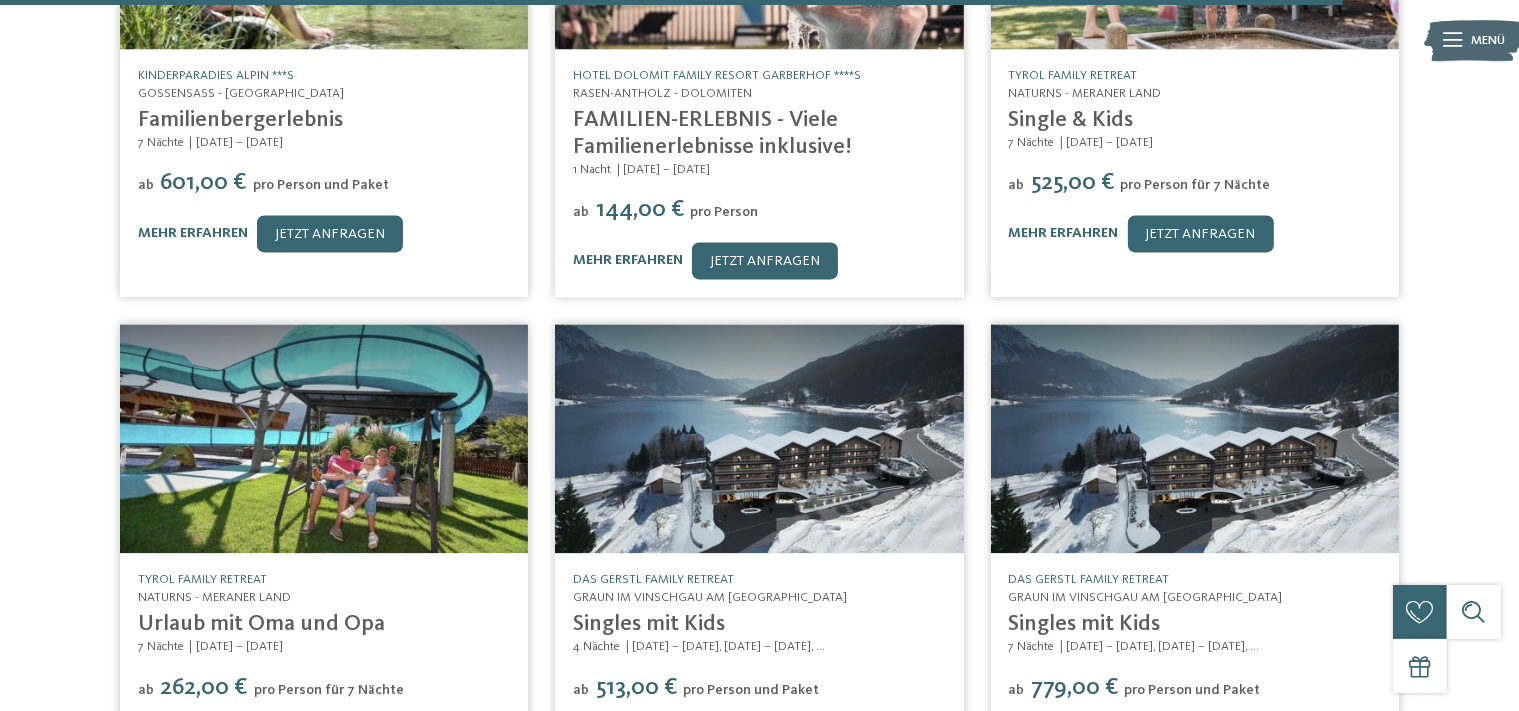 drag, startPoint x: 1169, startPoint y: 469, endPoint x: 1440, endPoint y: 710, distance: 362.6596 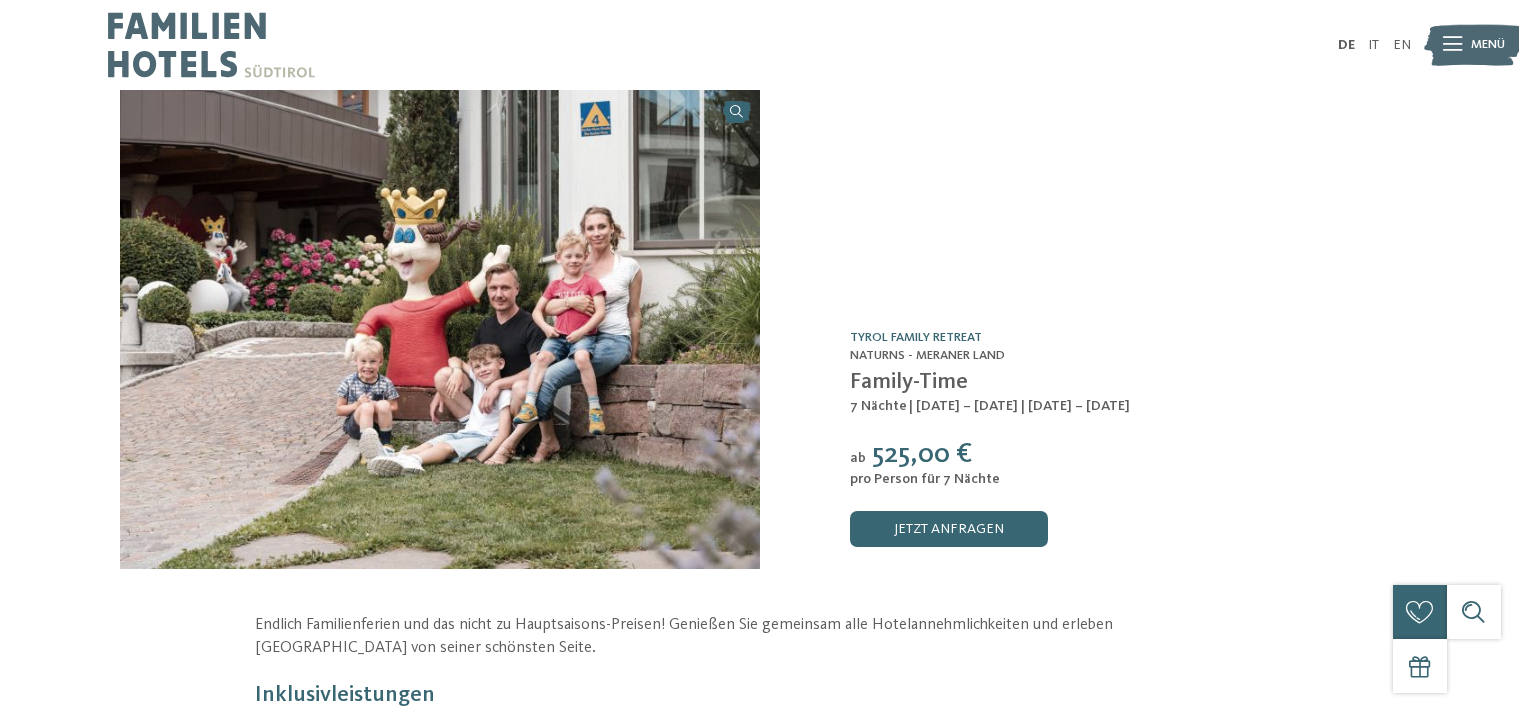 scroll, scrollTop: 0, scrollLeft: 0, axis: both 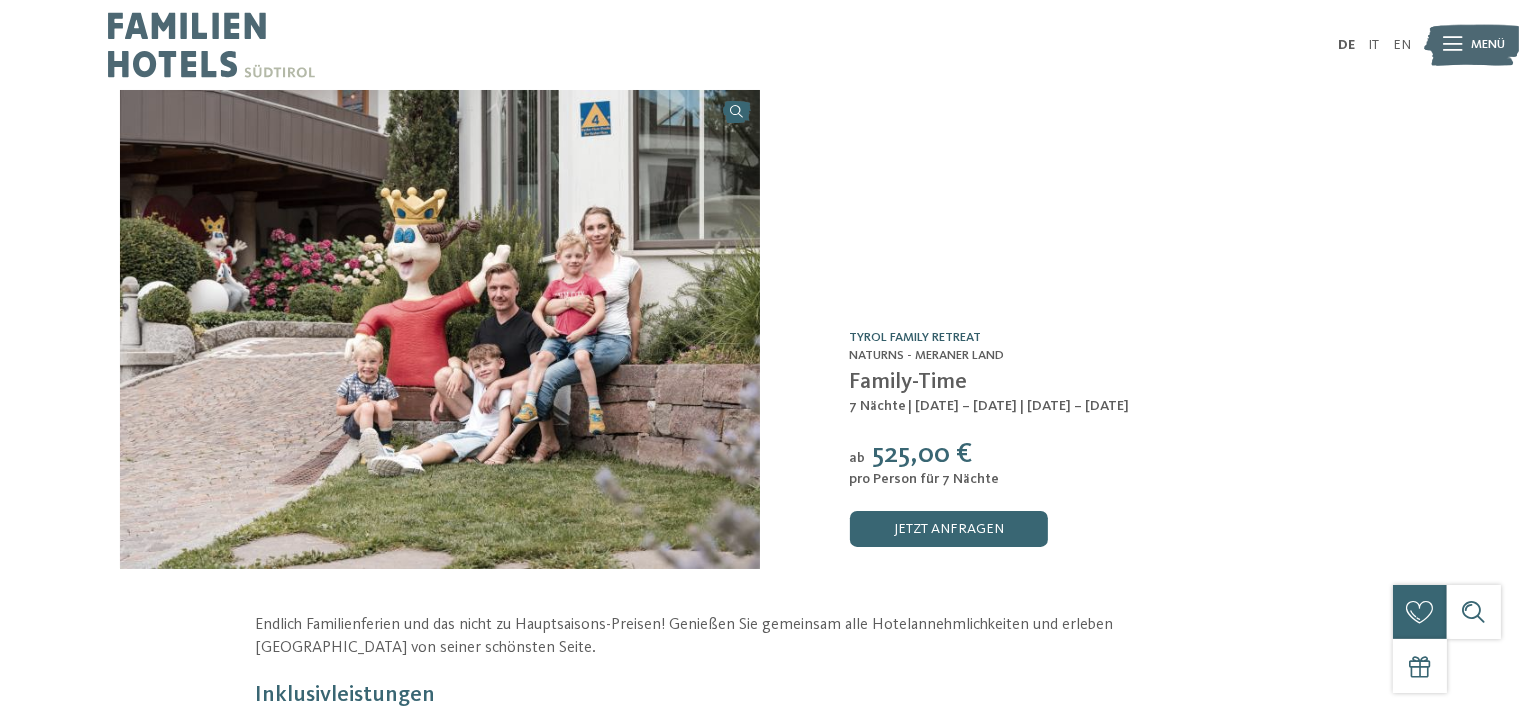 click on "TYROL family retreat" at bounding box center (916, 337) 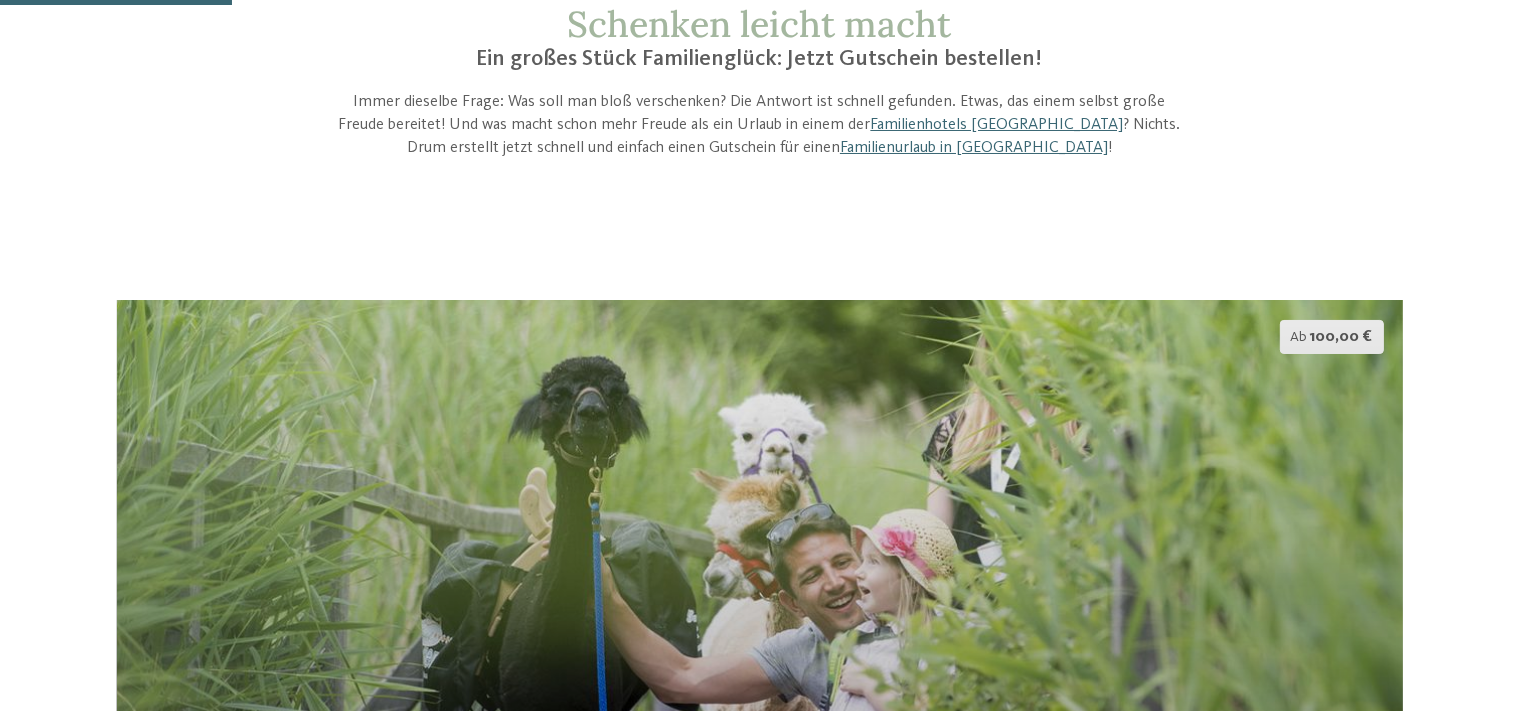 scroll, scrollTop: 123, scrollLeft: 0, axis: vertical 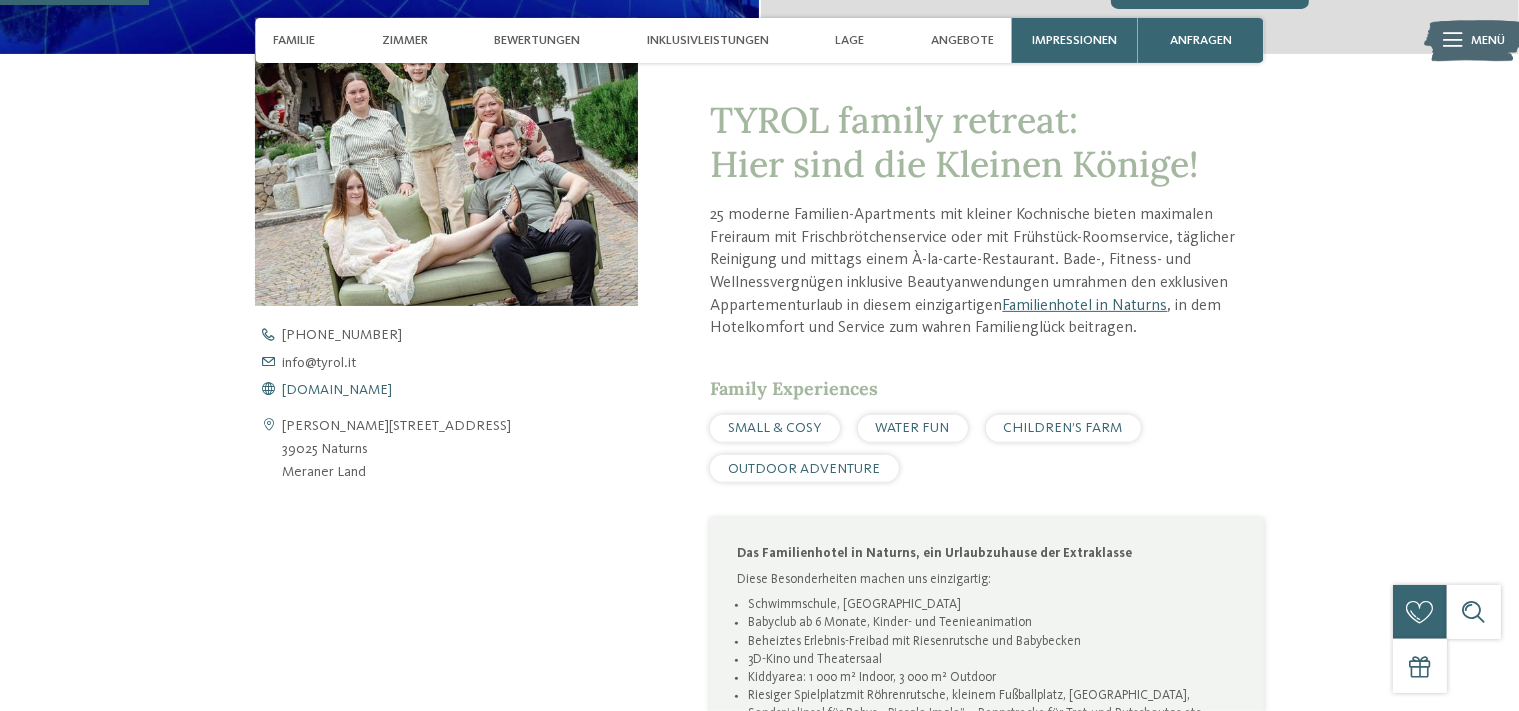click on "[DOMAIN_NAME]" at bounding box center (337, 389) 